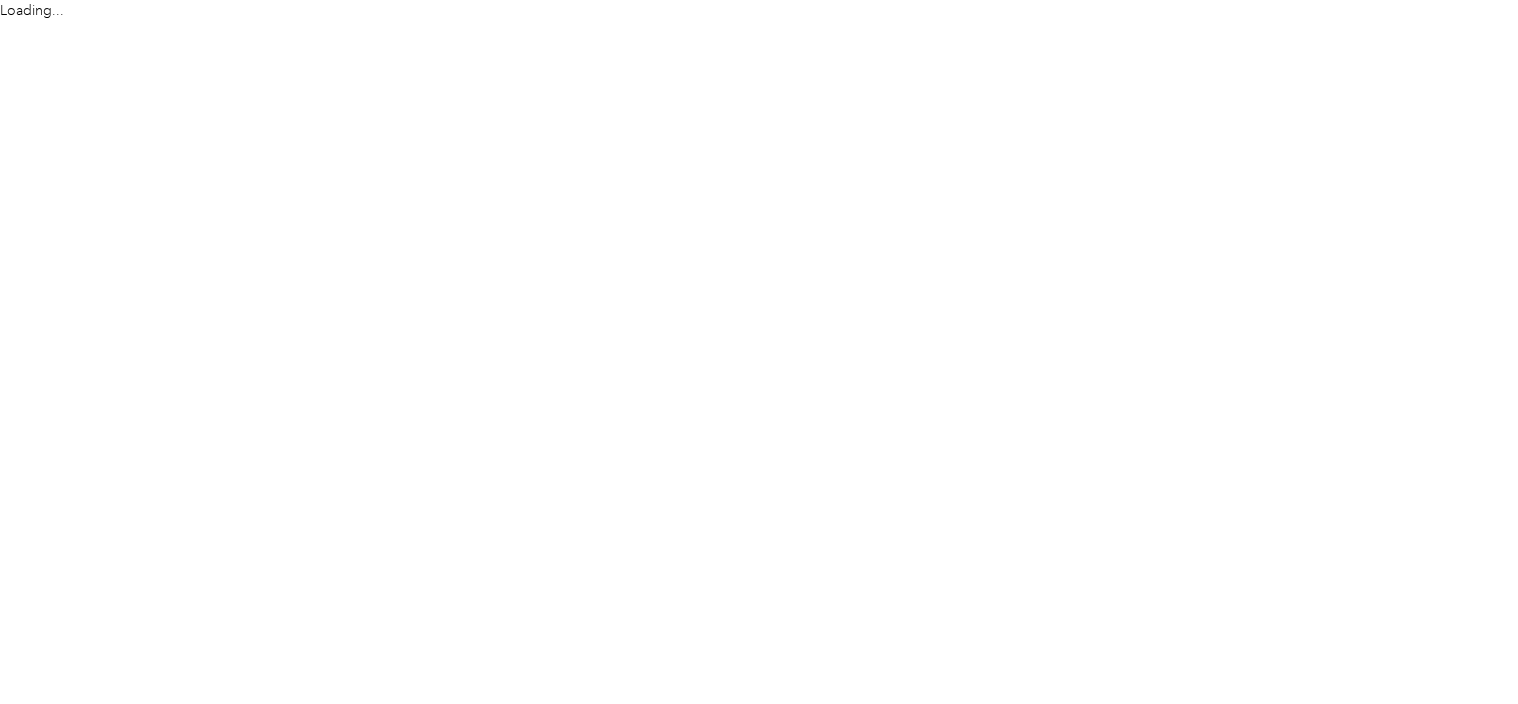 scroll, scrollTop: 0, scrollLeft: 0, axis: both 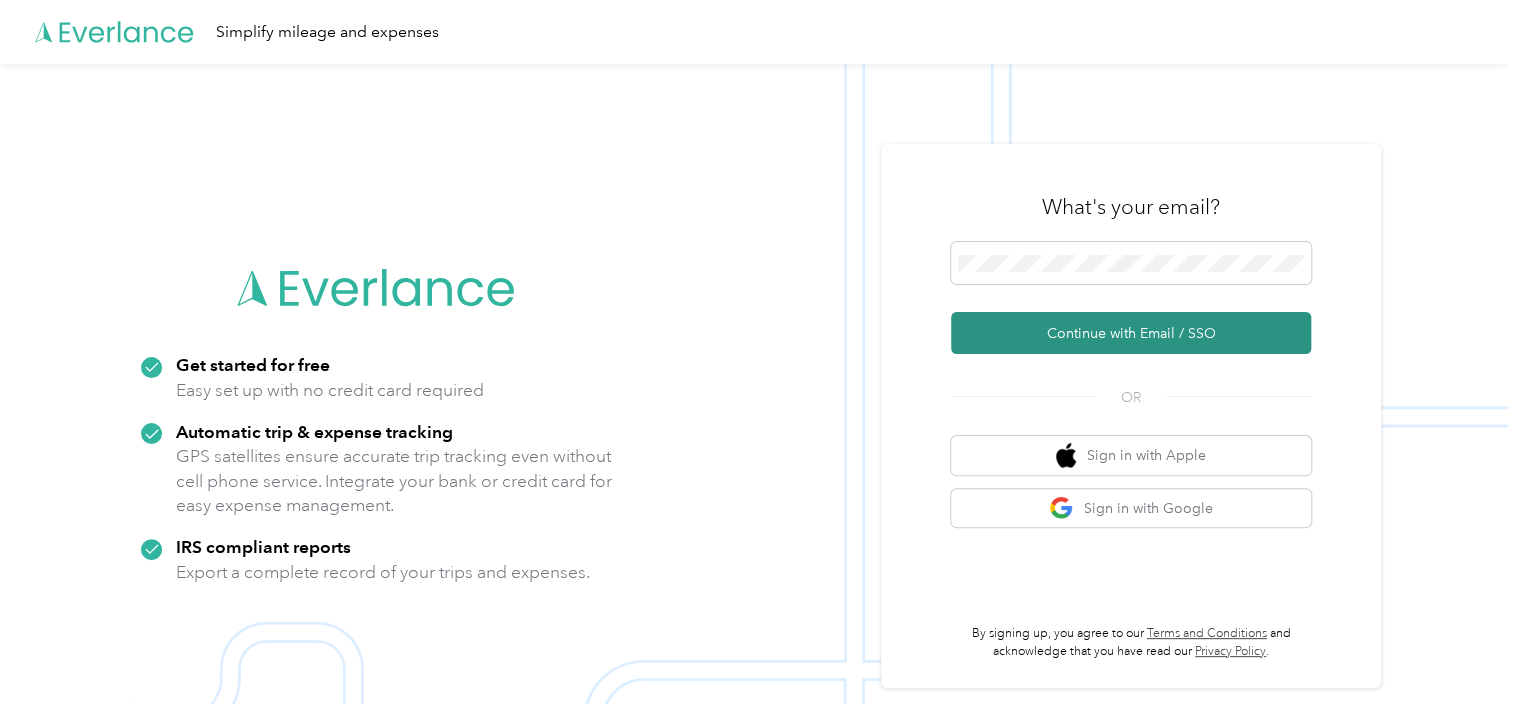 click on "Continue with Email / SSO" at bounding box center (1131, 333) 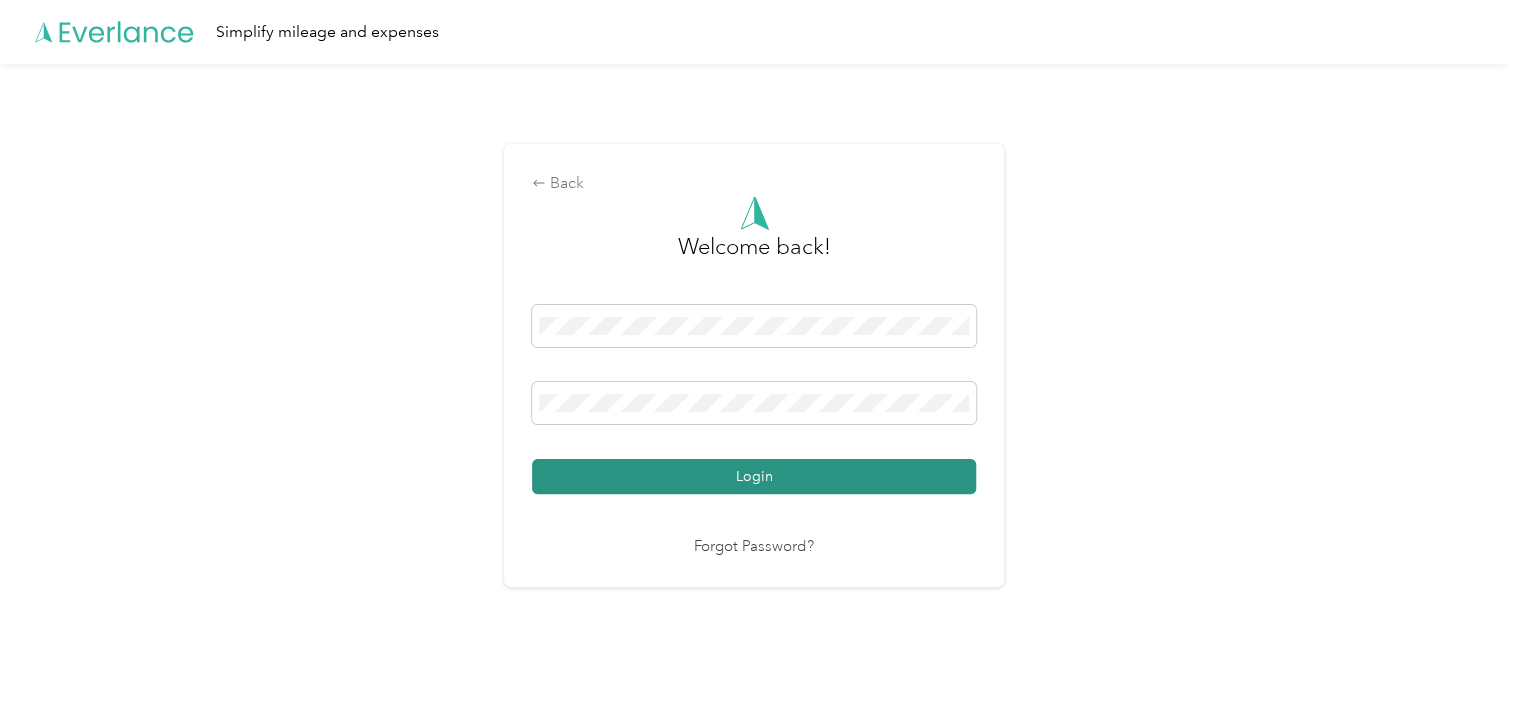 click on "Login" at bounding box center [754, 476] 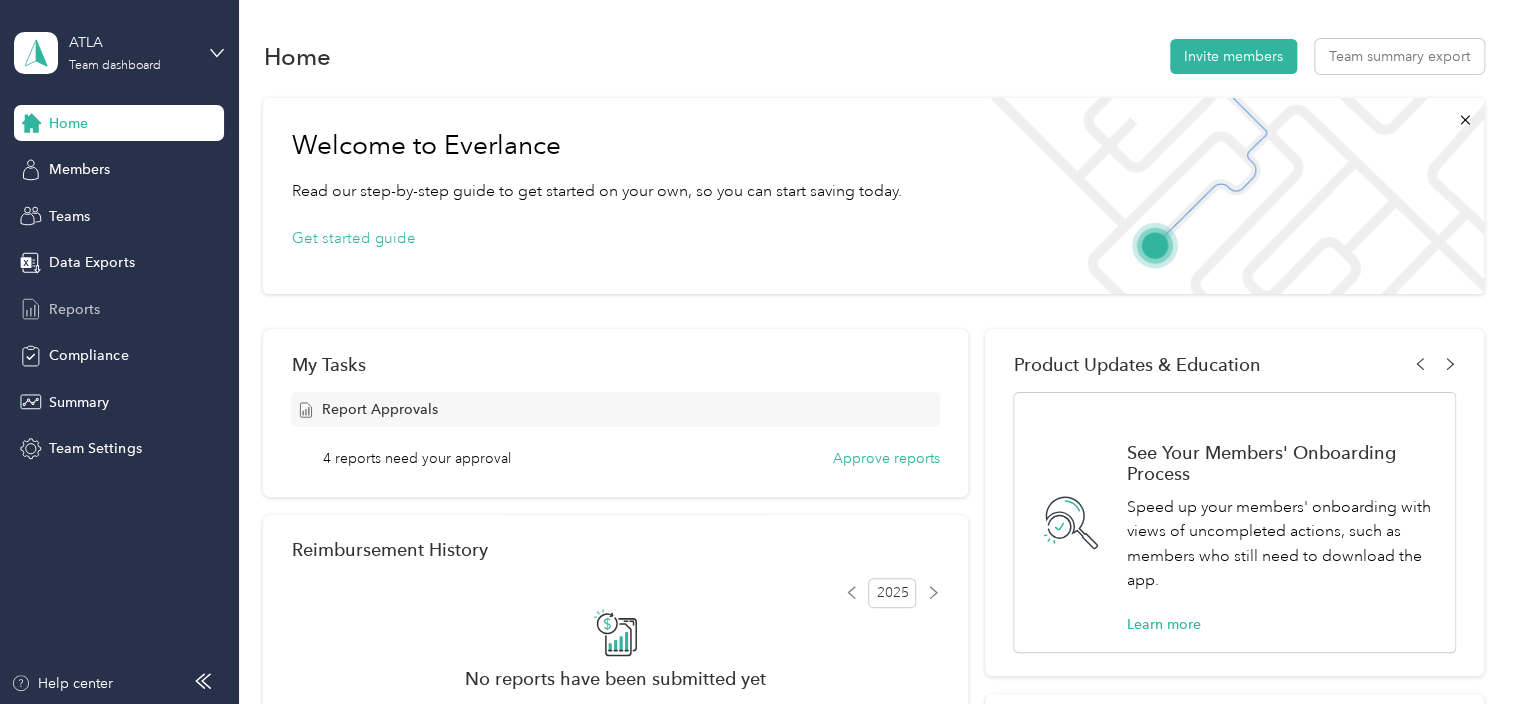 click on "Reports" at bounding box center (74, 309) 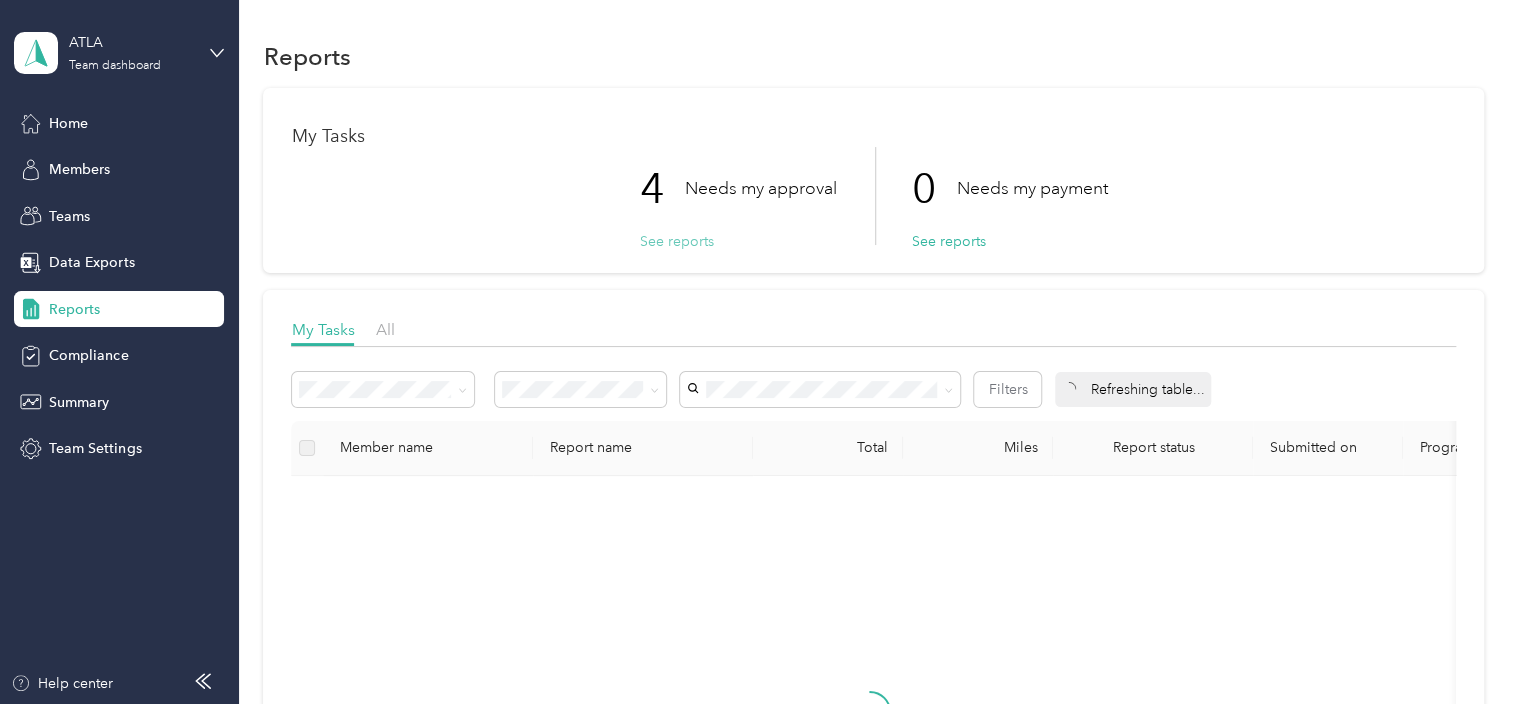 click on "See reports" at bounding box center (676, 241) 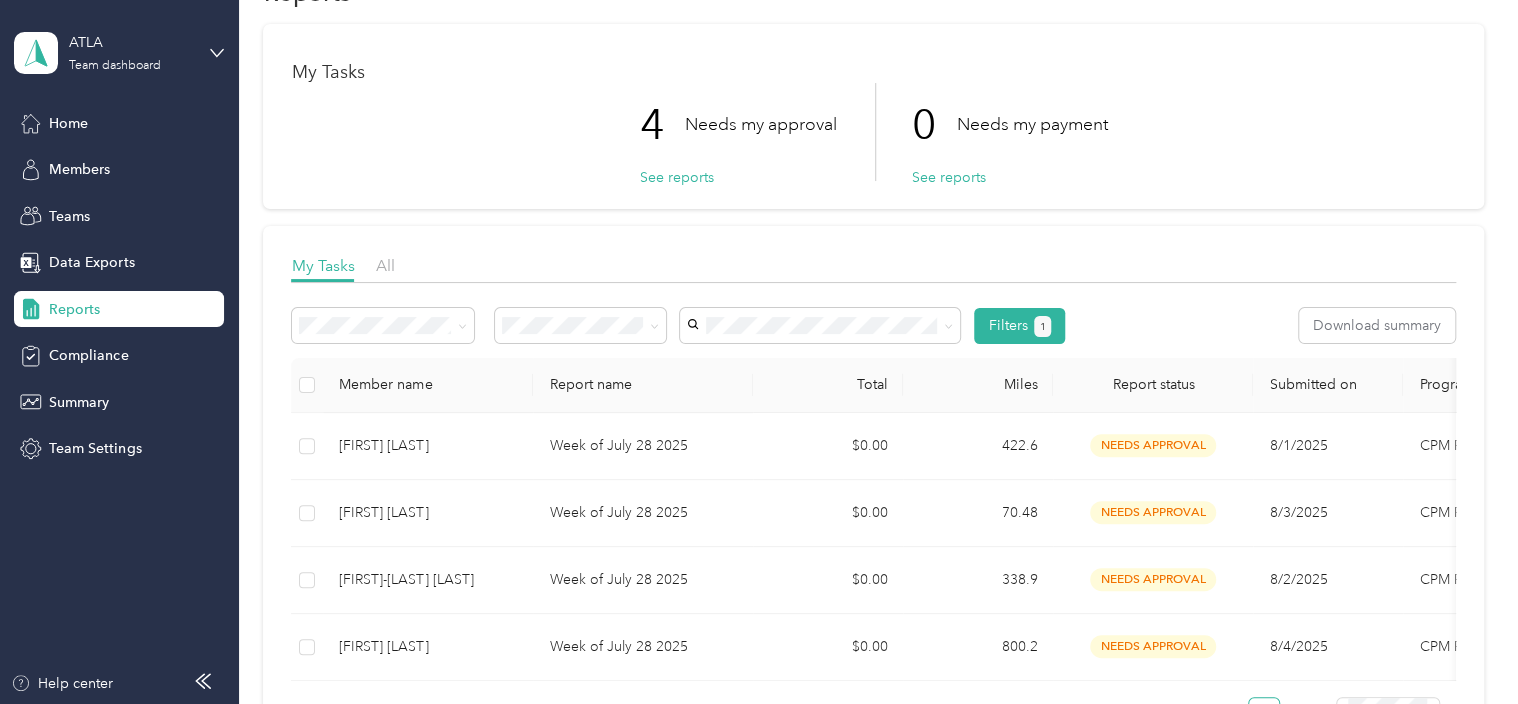 scroll, scrollTop: 53, scrollLeft: 0, axis: vertical 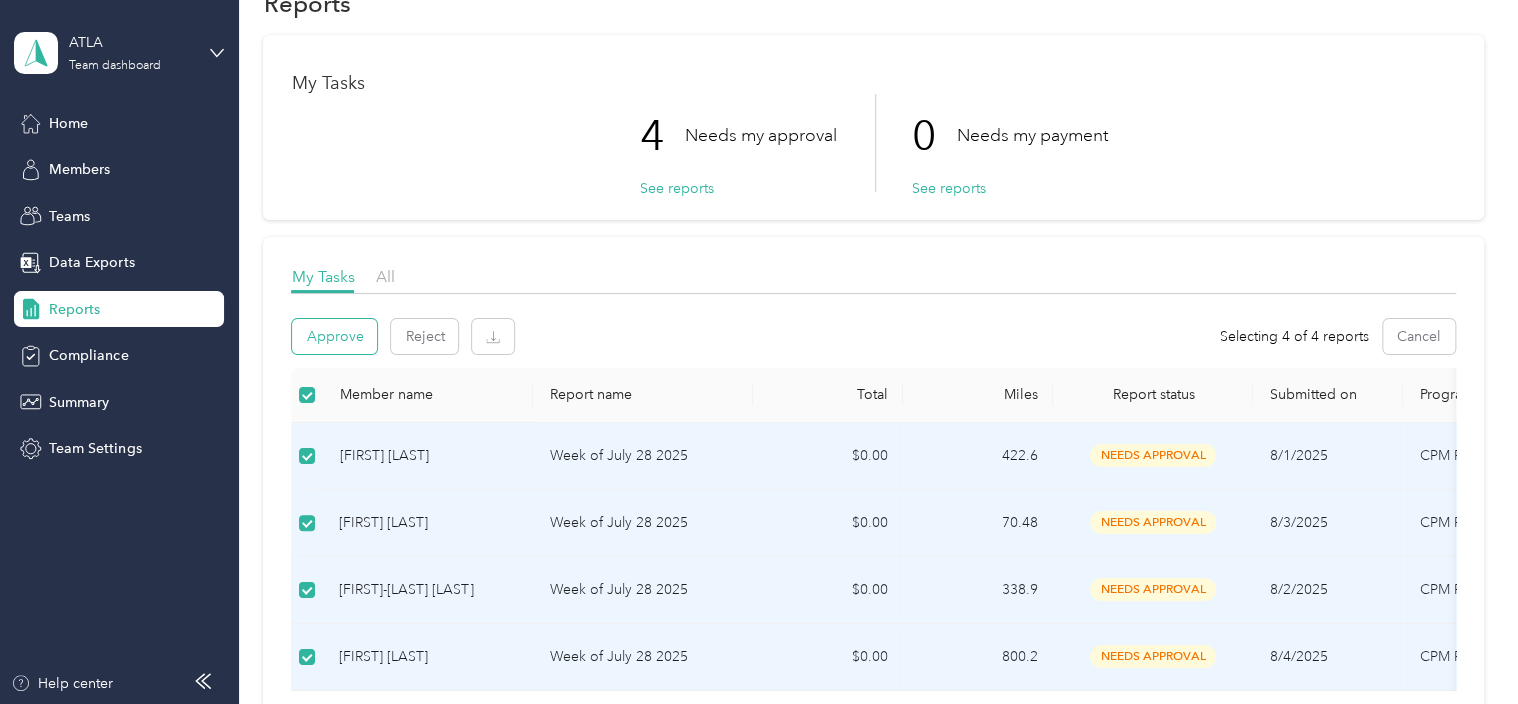 click on "Approve" at bounding box center [334, 336] 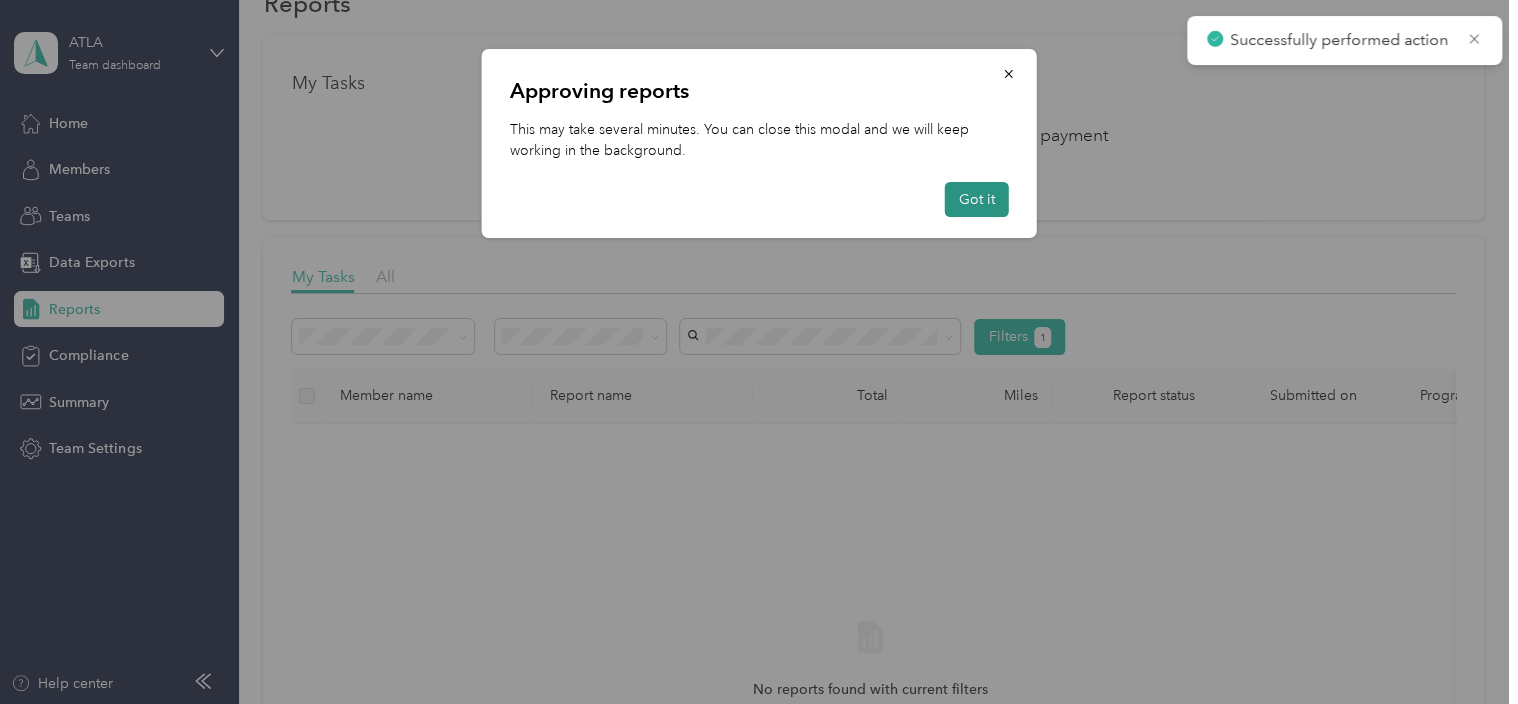 click on "Got it" at bounding box center [977, 199] 